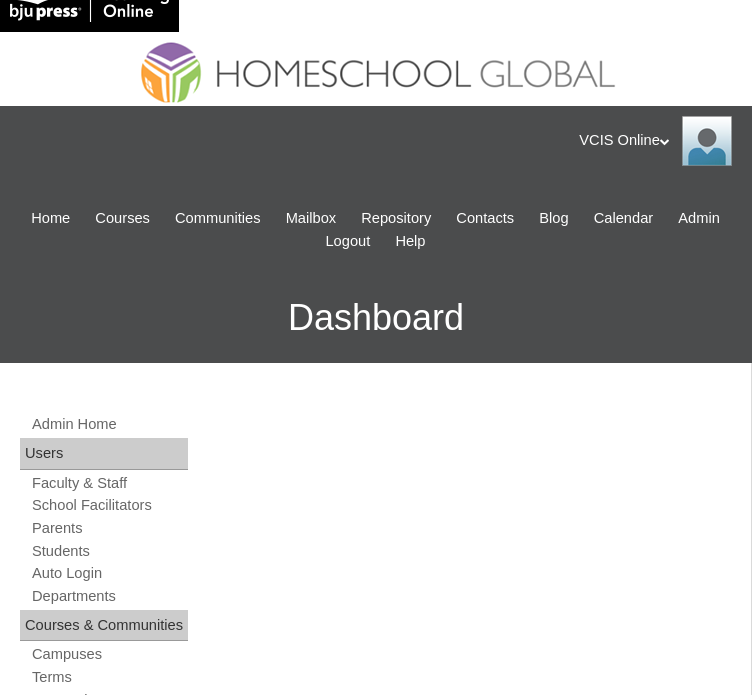 scroll, scrollTop: 0, scrollLeft: 0, axis: both 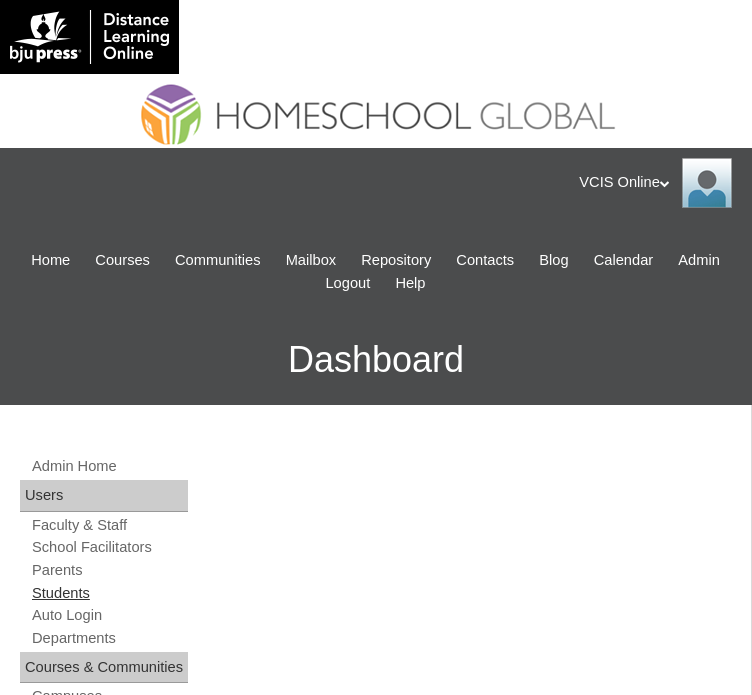 click on "Students" at bounding box center [109, 593] 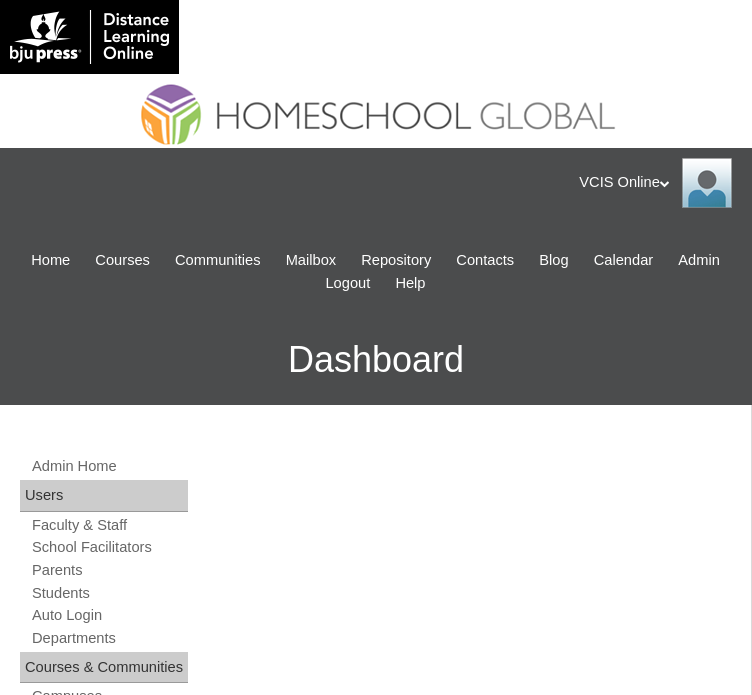 scroll, scrollTop: 1540, scrollLeft: 0, axis: vertical 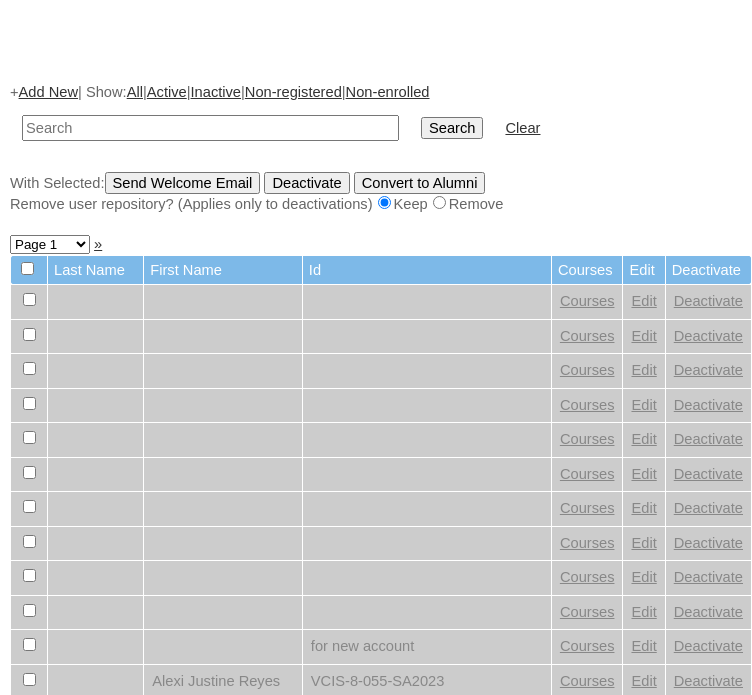 paste on "VCIS013-G6C-SA2025" 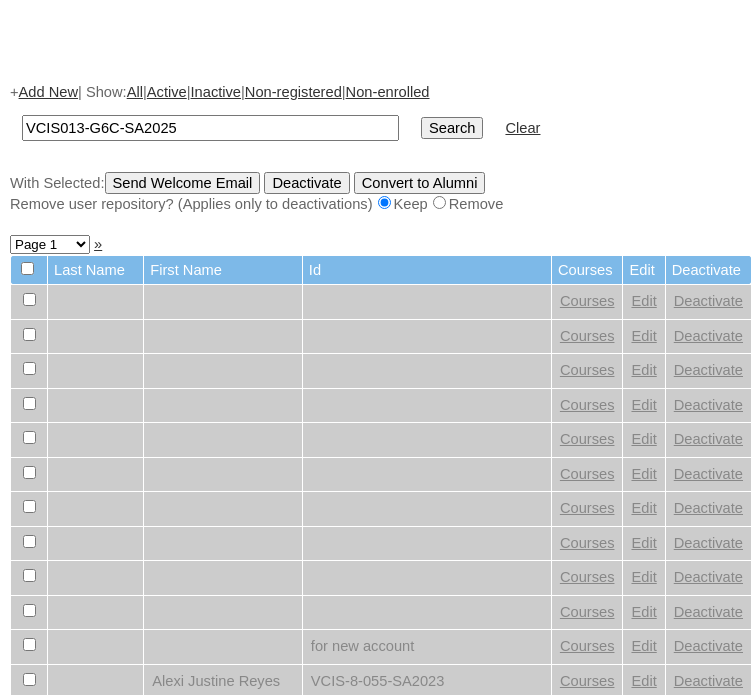 type on "VCIS013-G6C-SA2025" 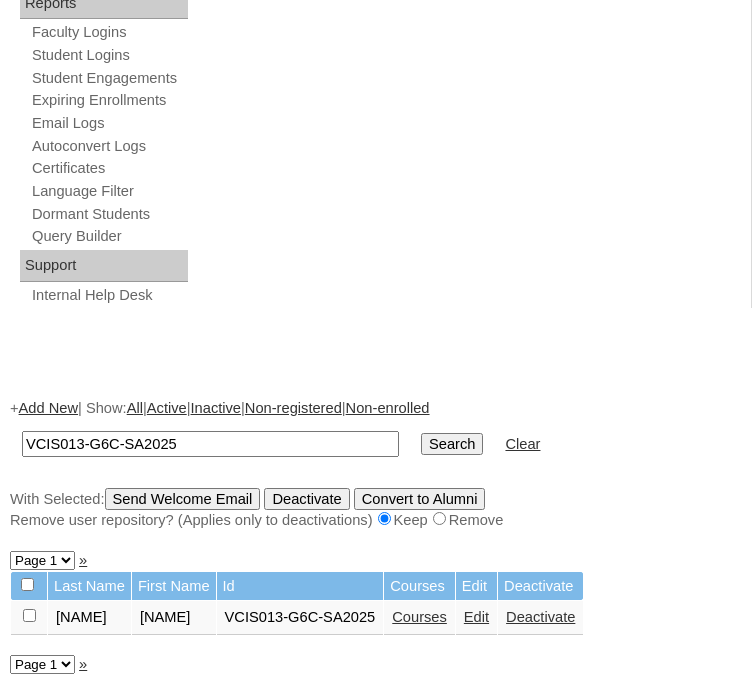 scroll, scrollTop: 1443, scrollLeft: 0, axis: vertical 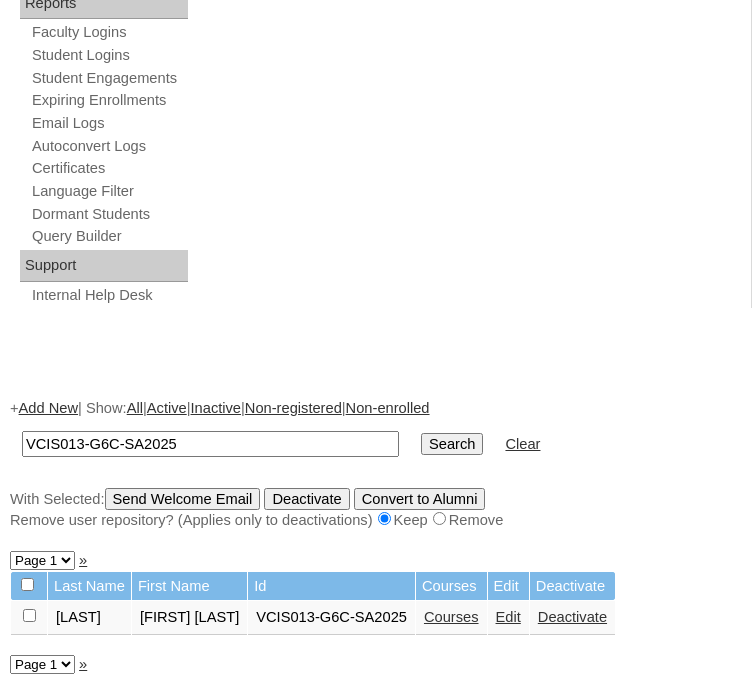 click on "Edit" at bounding box center [508, 618] 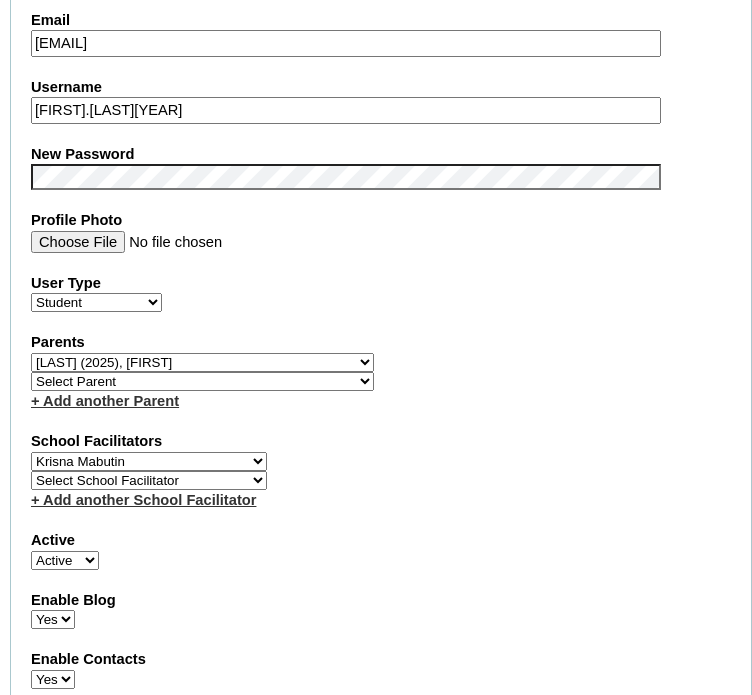 scroll, scrollTop: 2095, scrollLeft: 0, axis: vertical 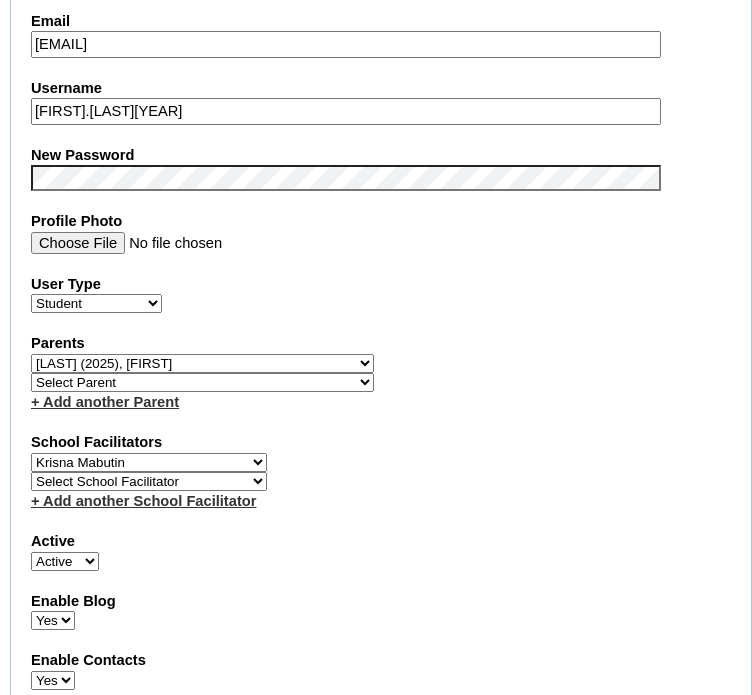 click on "[EMAIL]" at bounding box center [346, 44] 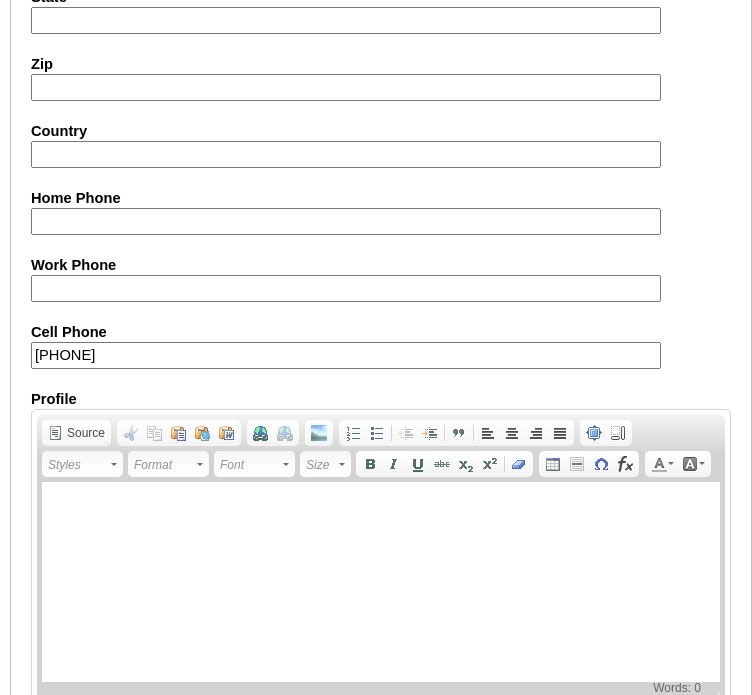 scroll, scrollTop: 3903, scrollLeft: 0, axis: vertical 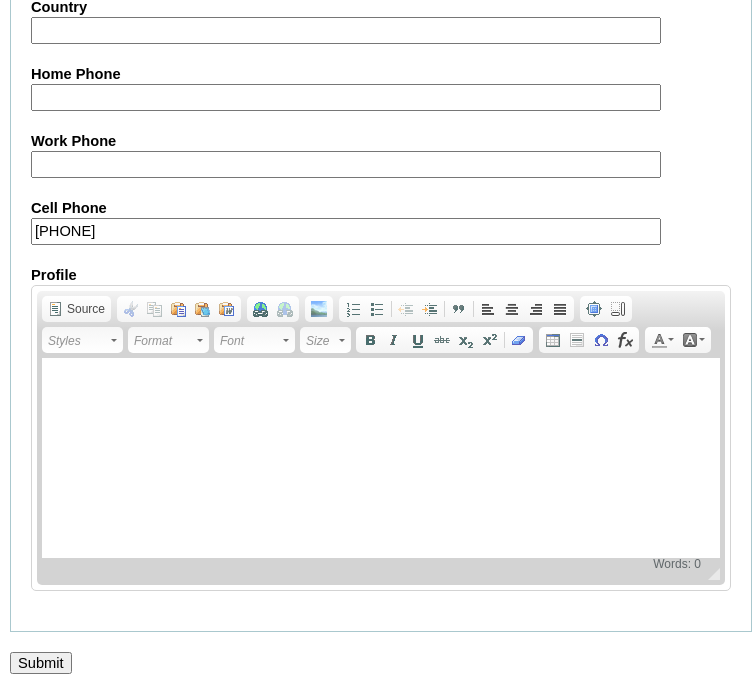 type on "[LAST].student@[DOMAIN]" 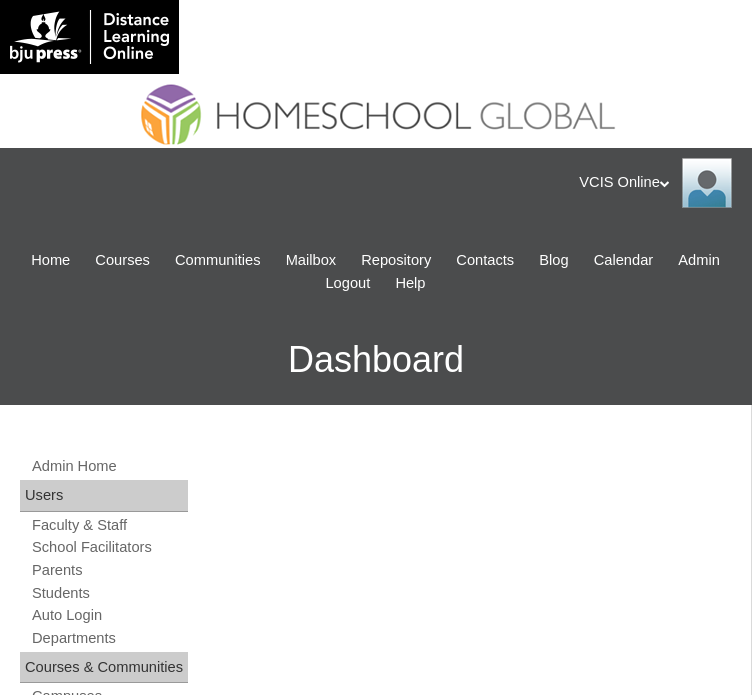 scroll, scrollTop: 1540, scrollLeft: 0, axis: vertical 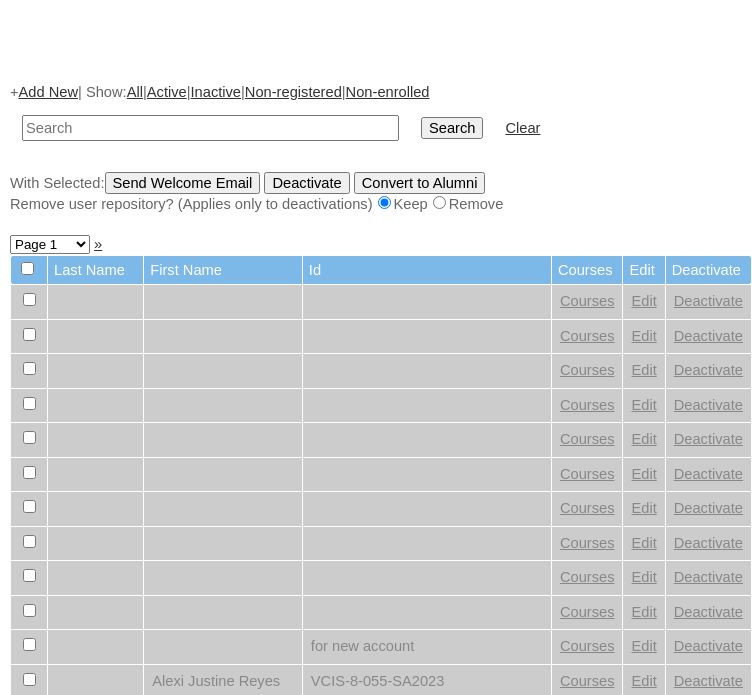 click at bounding box center (210, 128) 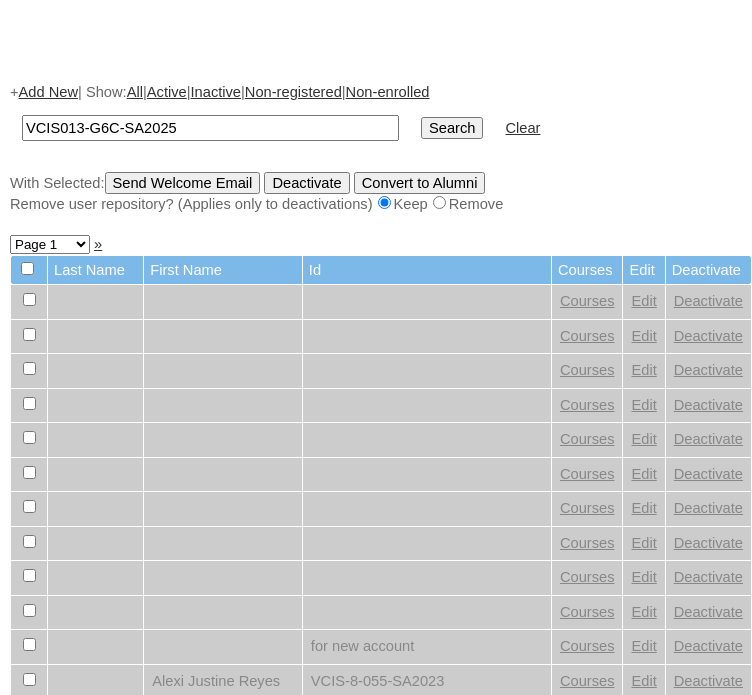 type on "VCIS013-G6C-SA2025" 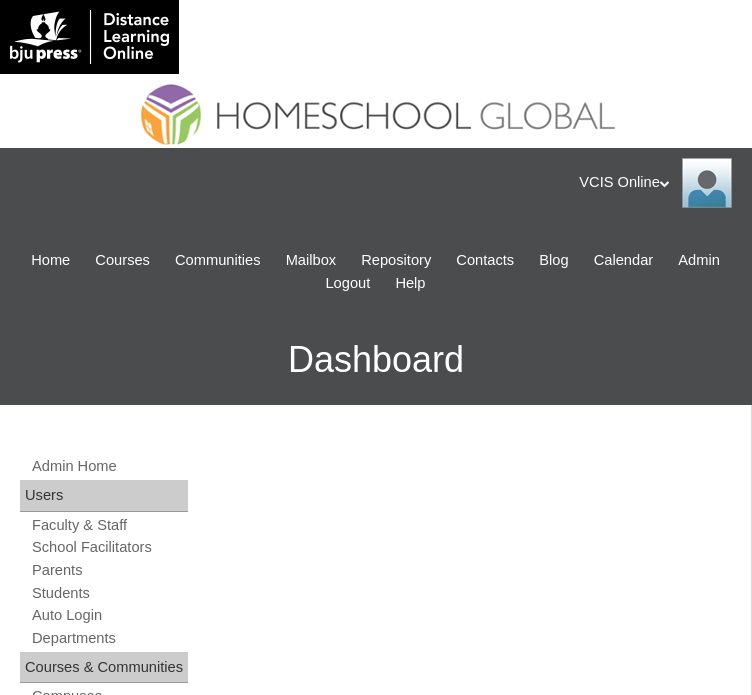 scroll, scrollTop: 1444, scrollLeft: 0, axis: vertical 